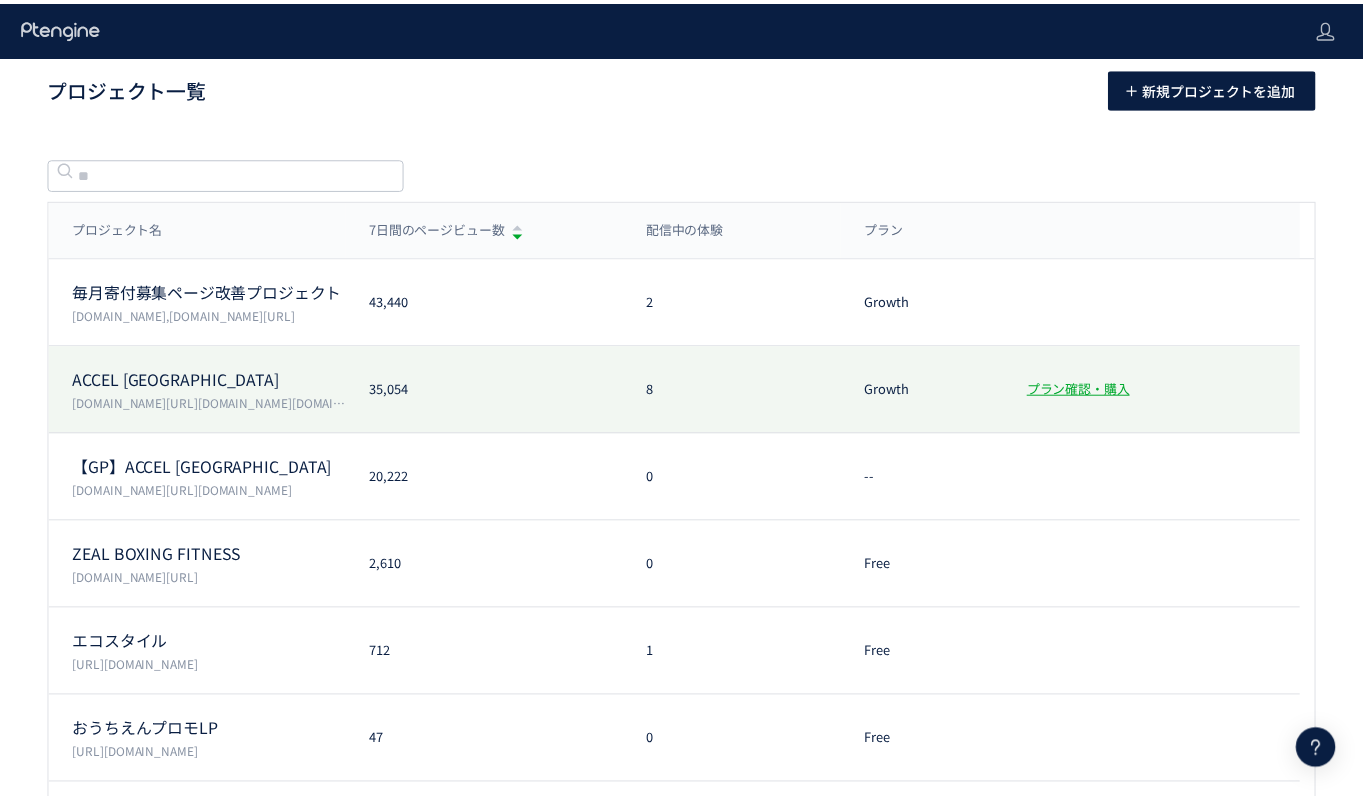 scroll, scrollTop: 0, scrollLeft: 0, axis: both 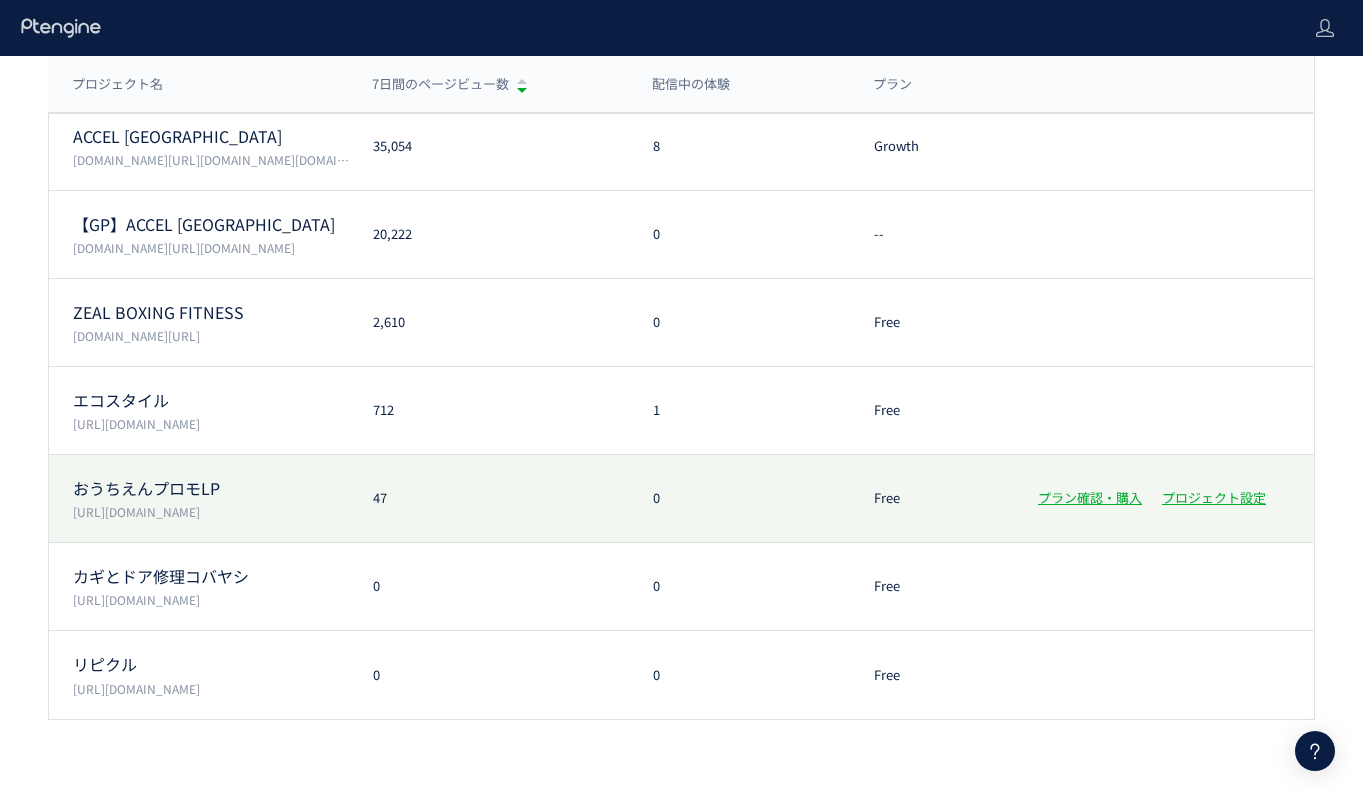 click on "おうちえんプロモLP  https://i.ouchien.jp/ 47 0 Free プラン確認・購入 プロジェクト設定" 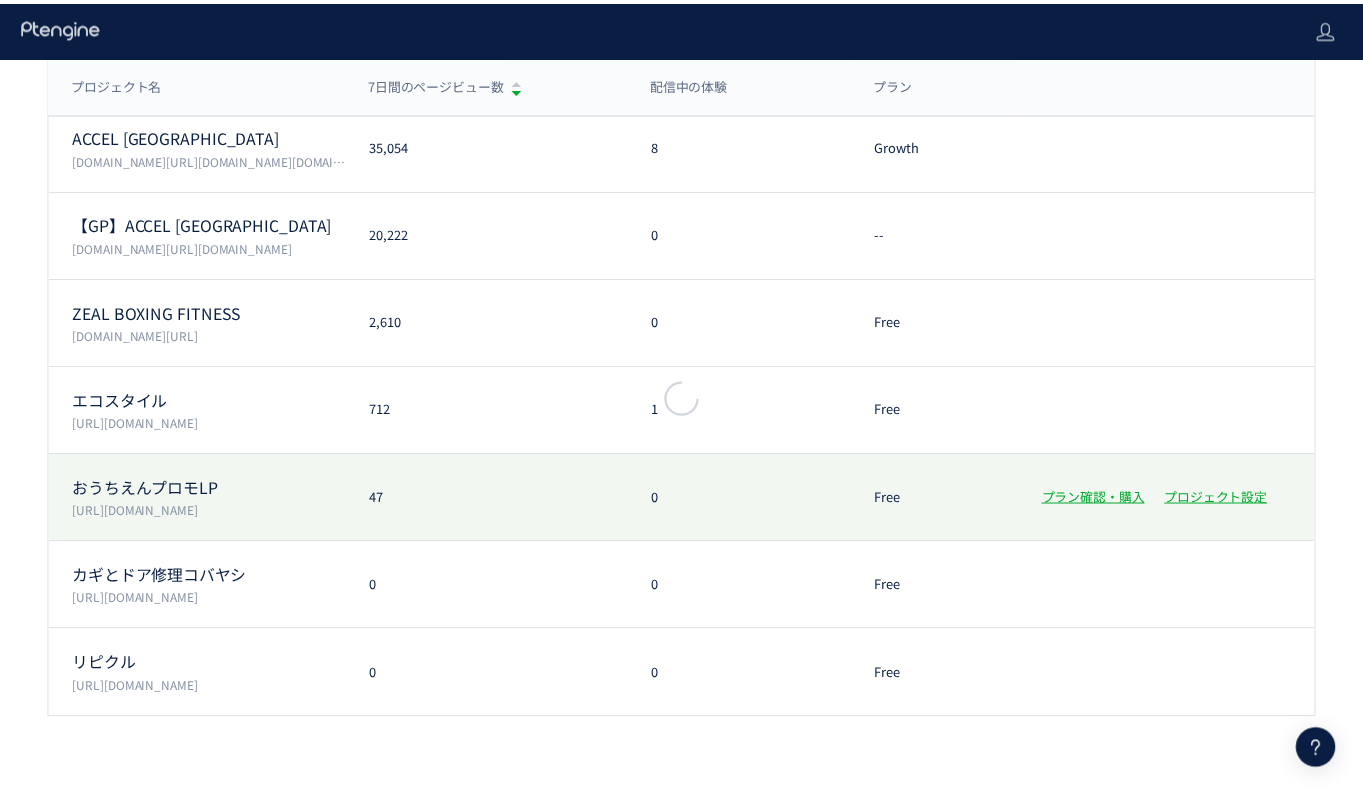 scroll, scrollTop: 0, scrollLeft: 0, axis: both 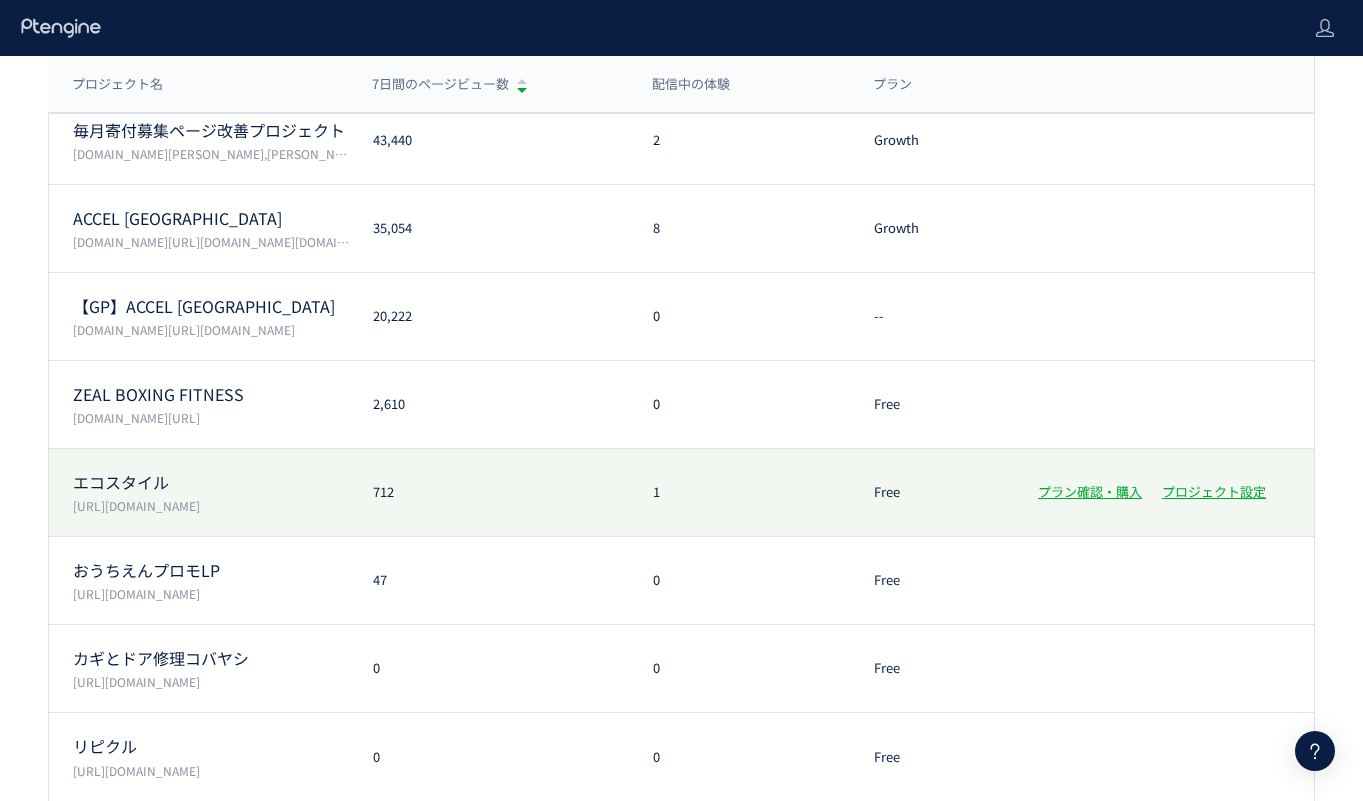 click on "712" 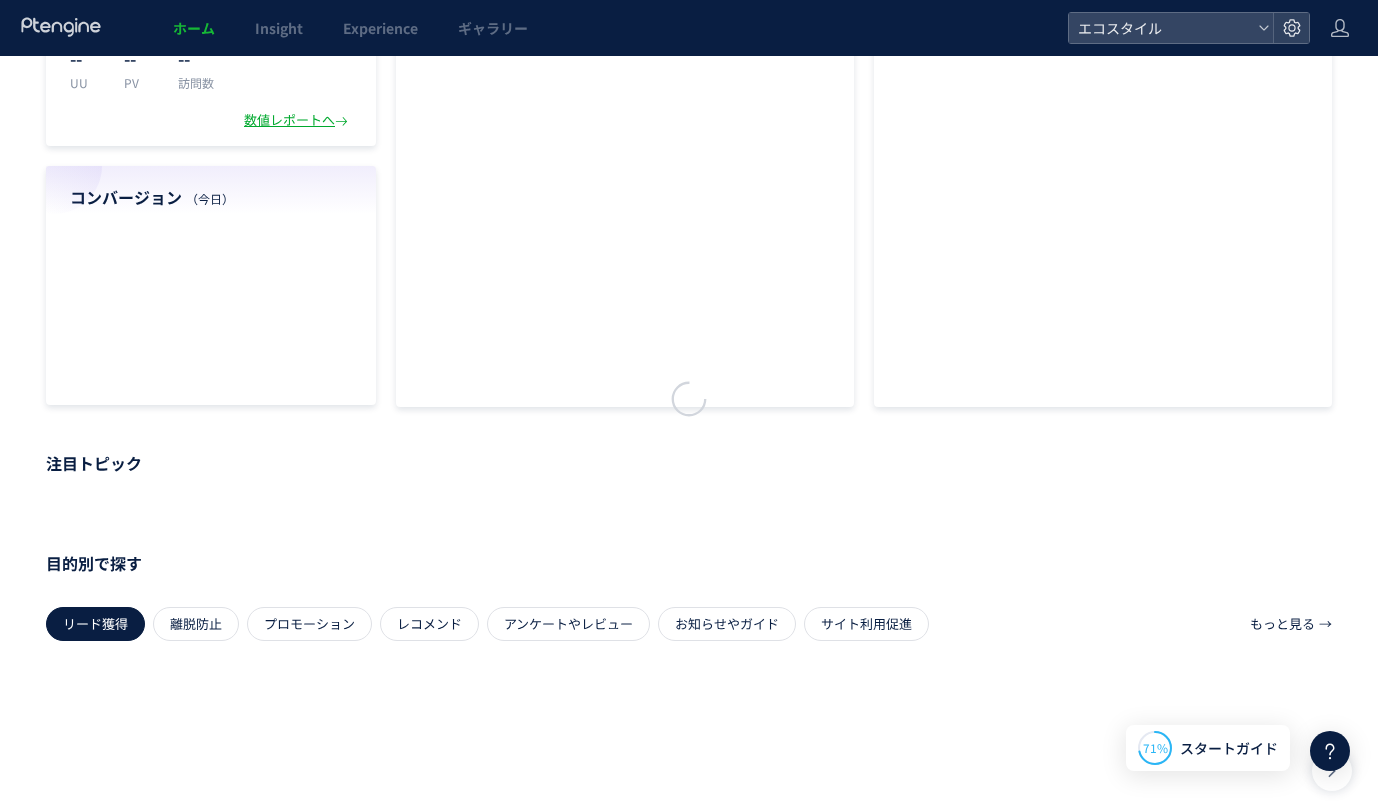 scroll, scrollTop: 0, scrollLeft: 0, axis: both 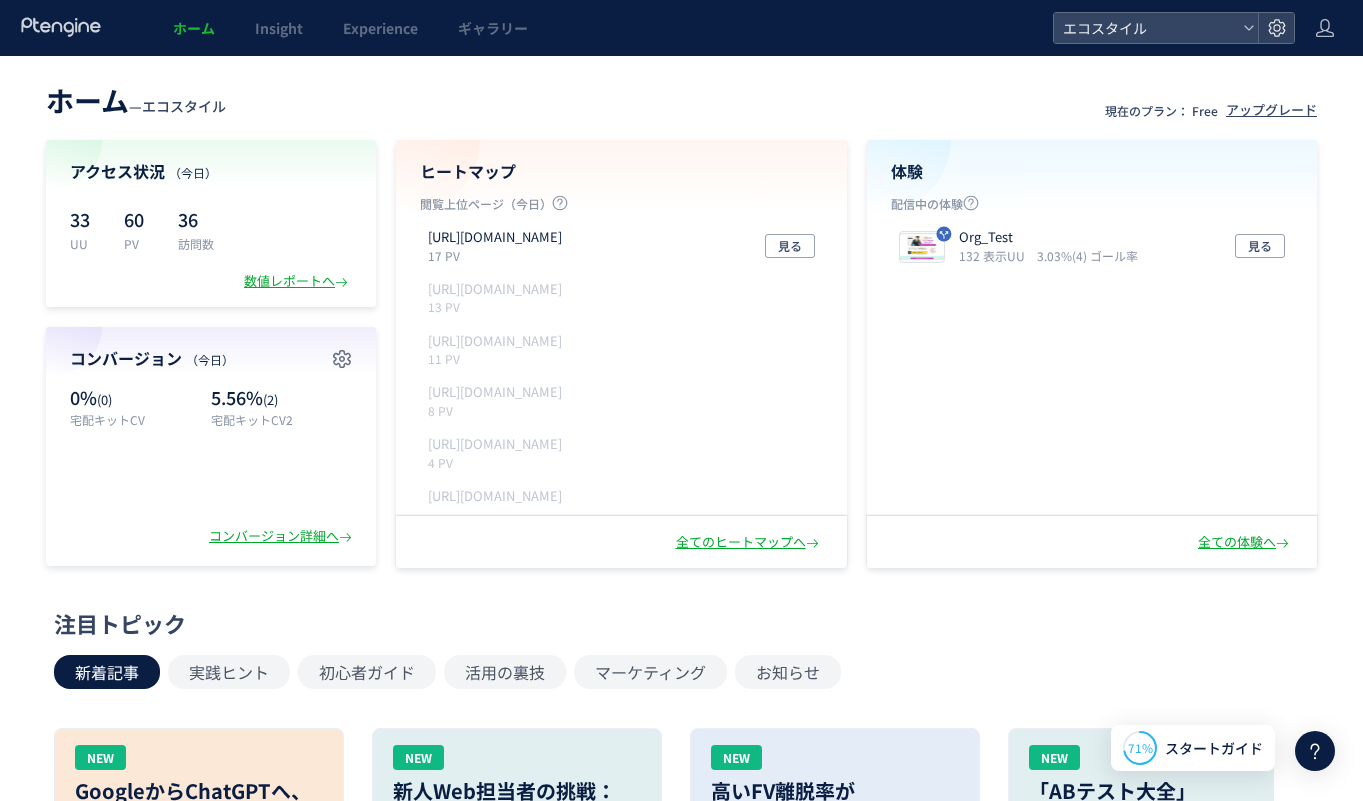 click on "ホーム" at bounding box center (194, 28) 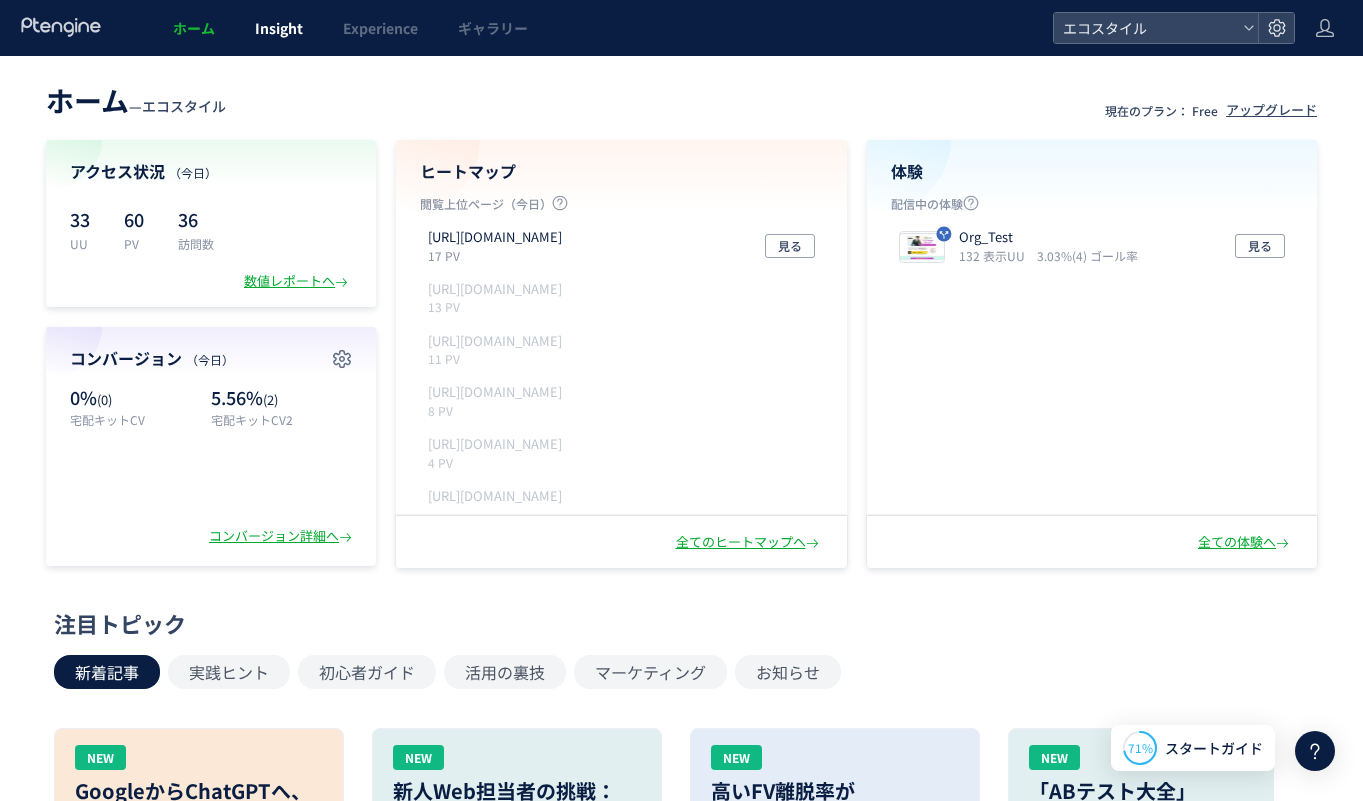 click on "Insight" at bounding box center [279, 28] 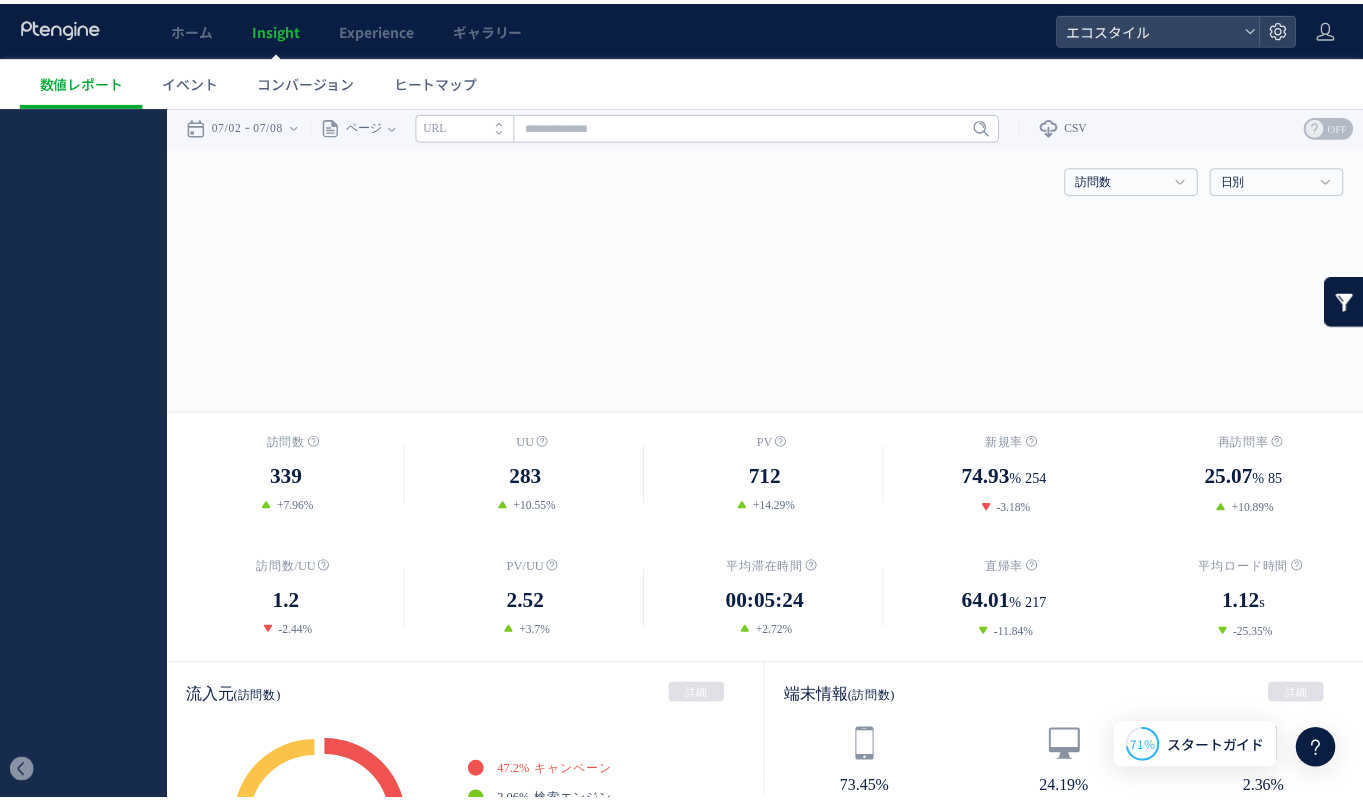 scroll, scrollTop: 0, scrollLeft: 0, axis: both 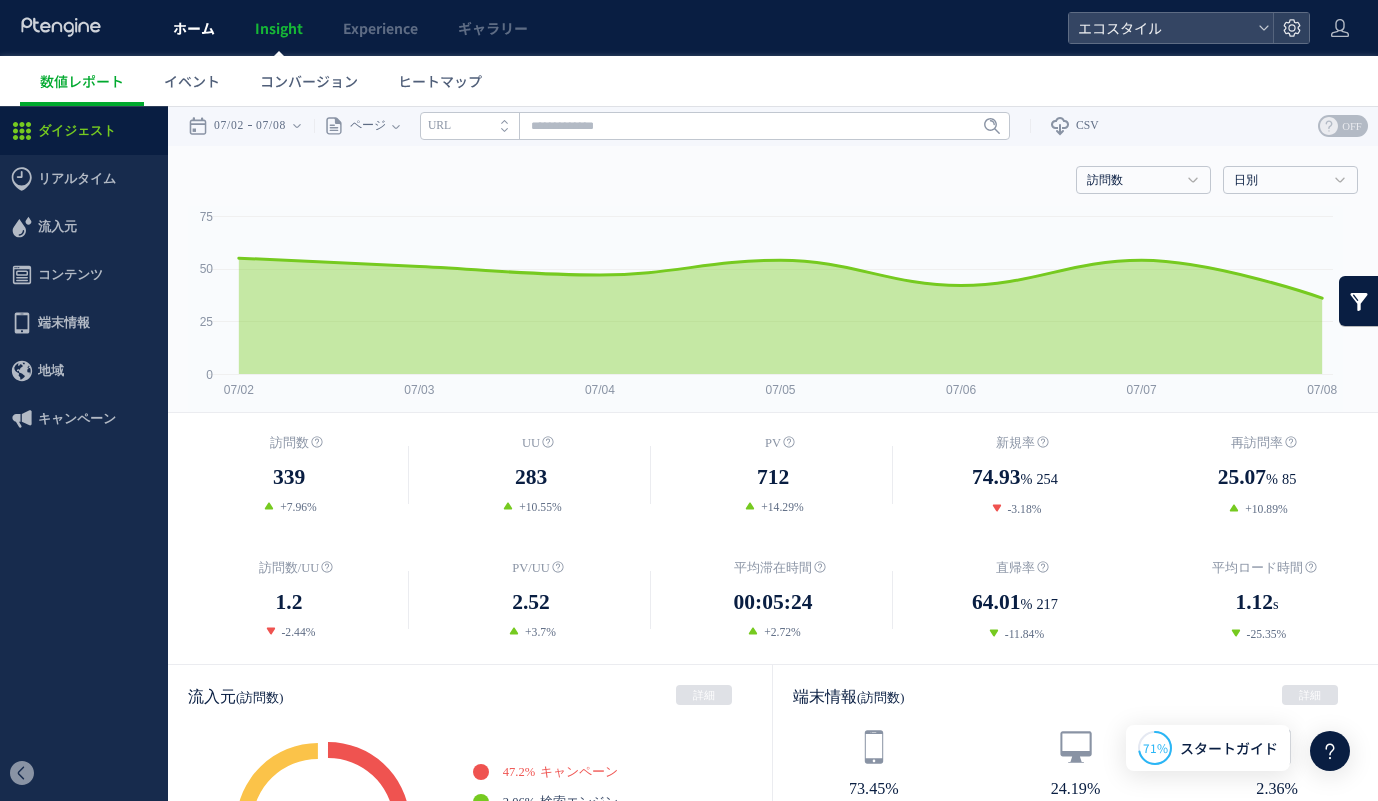 click on "ホーム" at bounding box center (194, 28) 